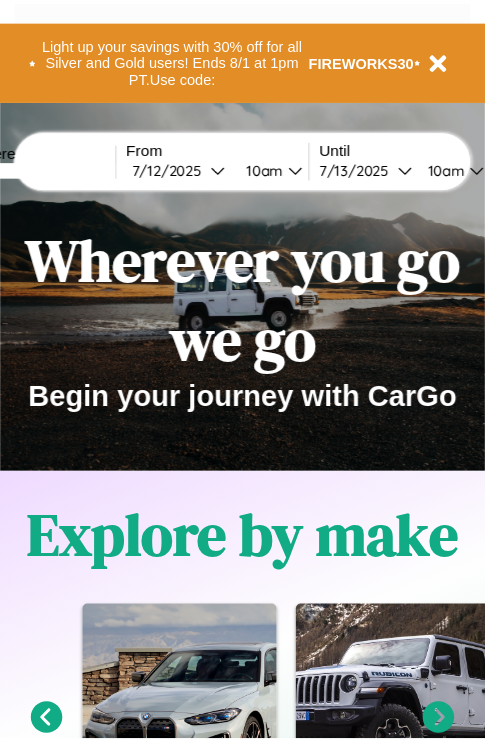 scroll, scrollTop: 0, scrollLeft: 0, axis: both 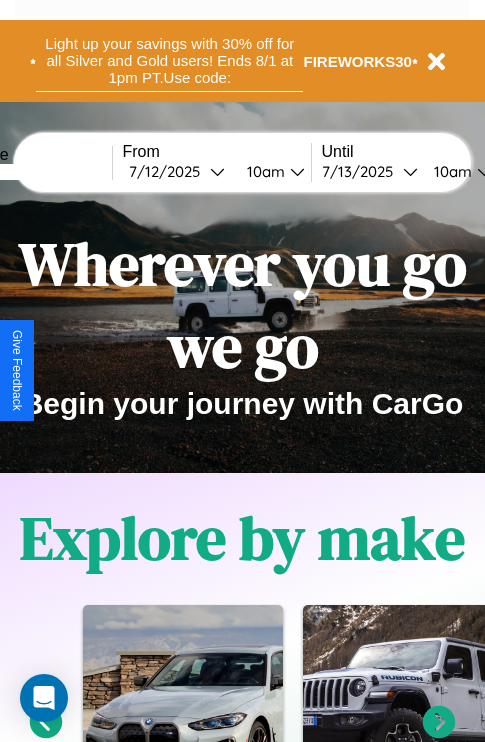 click on "Light up your savings with 30% off for all Silver and Gold users! Ends 8/1 at 1pm PT.  Use code:" at bounding box center (169, 61) 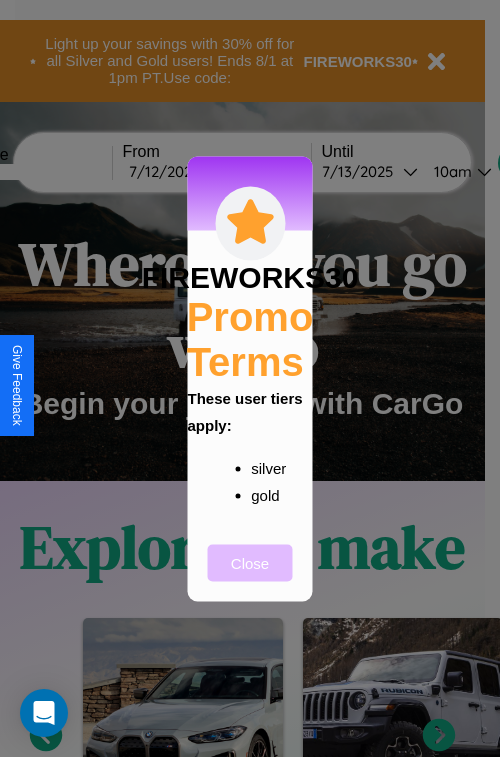 click on "Close" at bounding box center [250, 562] 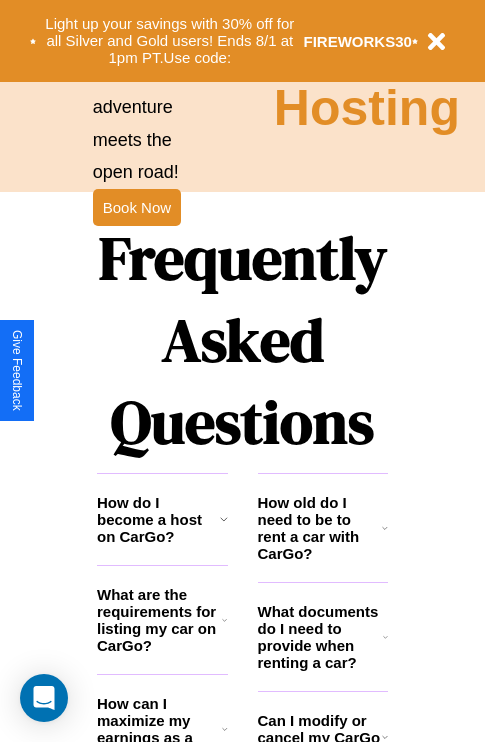 scroll, scrollTop: 2423, scrollLeft: 0, axis: vertical 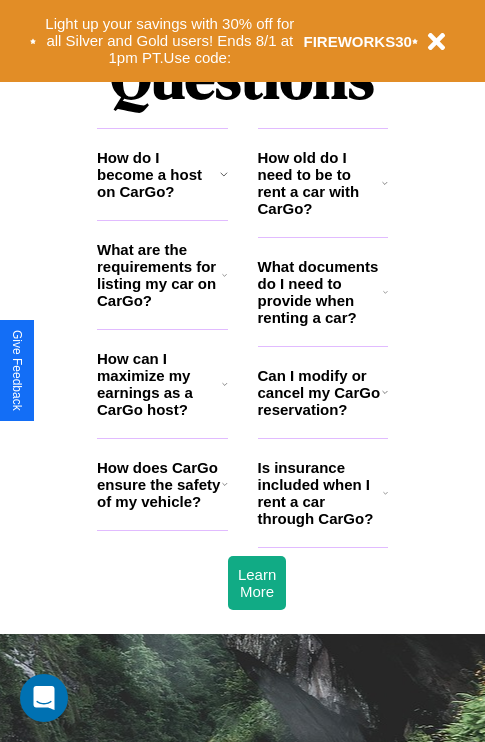 click 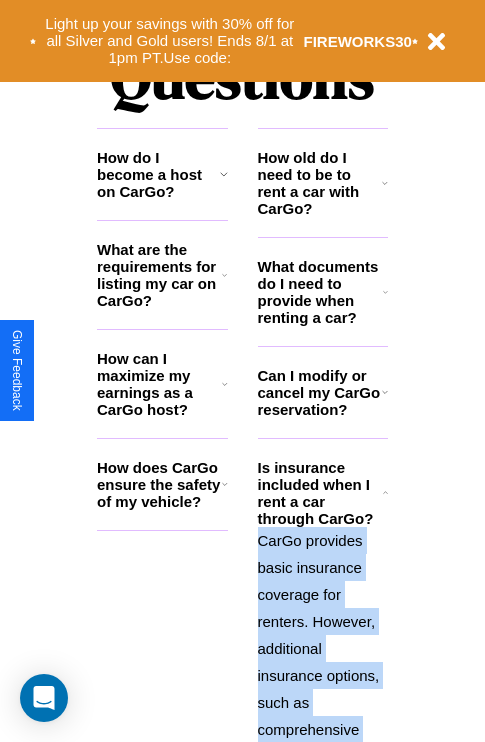 click on "CarGo provides basic insurance coverage for renters. However, additional insurance options, such as comprehensive coverage or supplemental liability, may be available during the booking process for an extra fee. Review the insurance details for each car listing and consider your coverage needs." at bounding box center (323, 783) 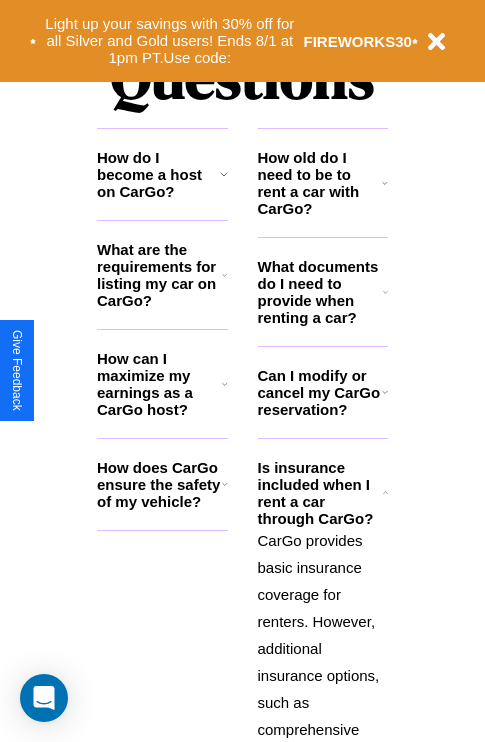 click 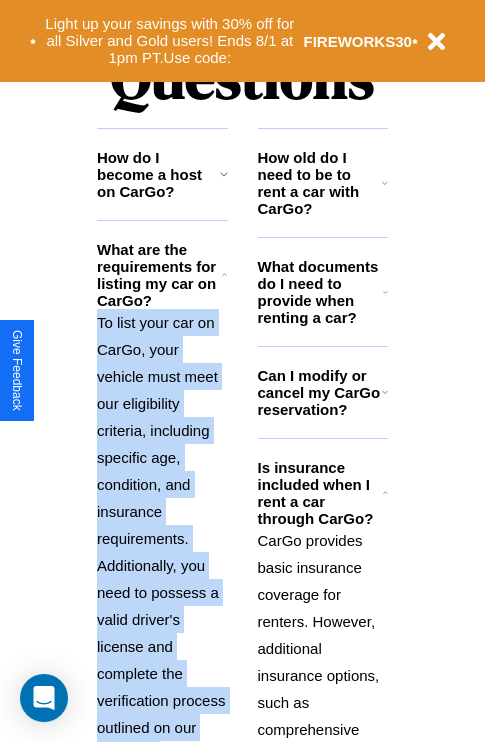 scroll, scrollTop: 2665, scrollLeft: 0, axis: vertical 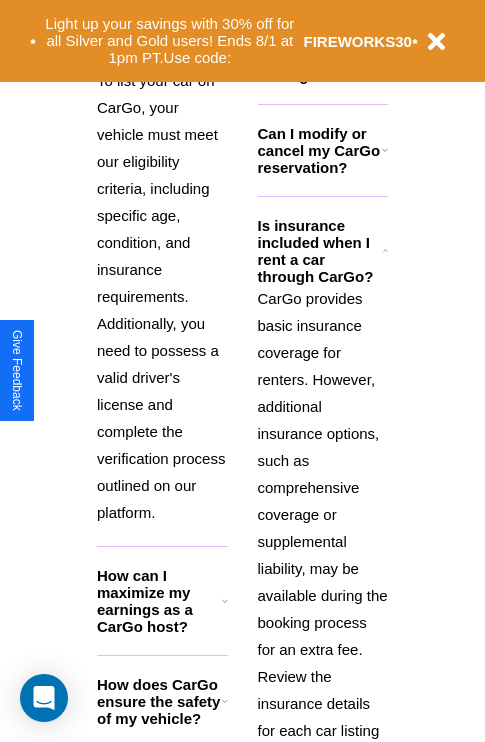 click 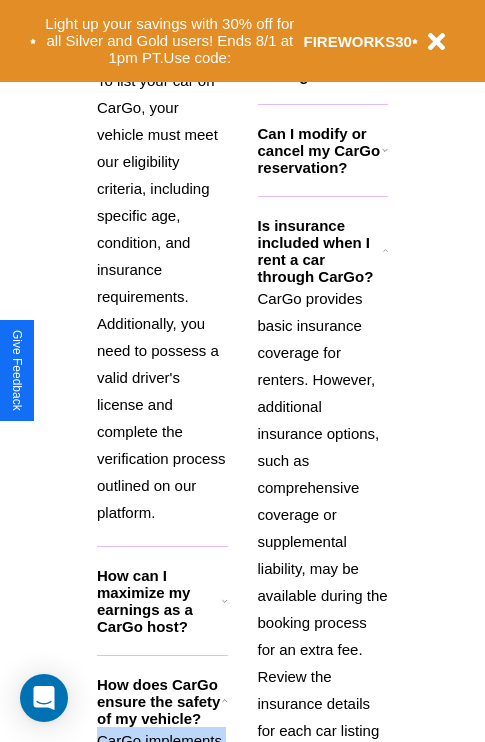 scroll, scrollTop: 1905, scrollLeft: 0, axis: vertical 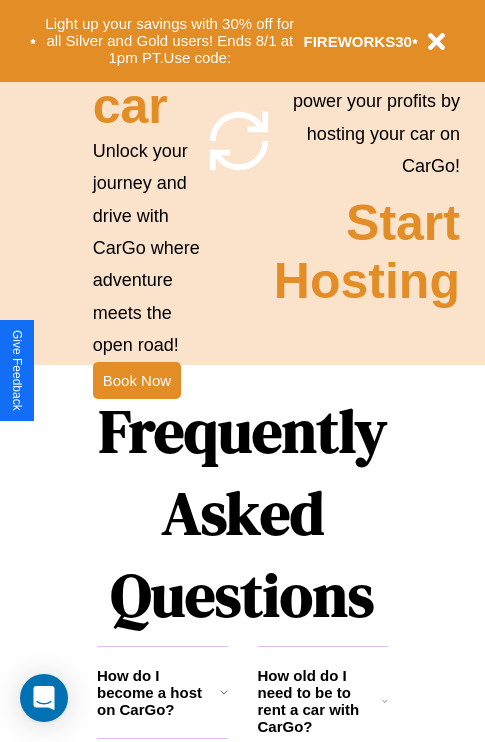 click 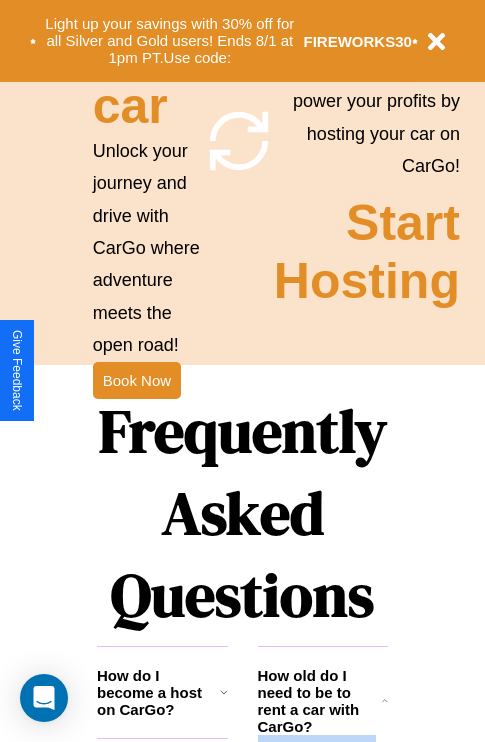 scroll, scrollTop: 2411, scrollLeft: 0, axis: vertical 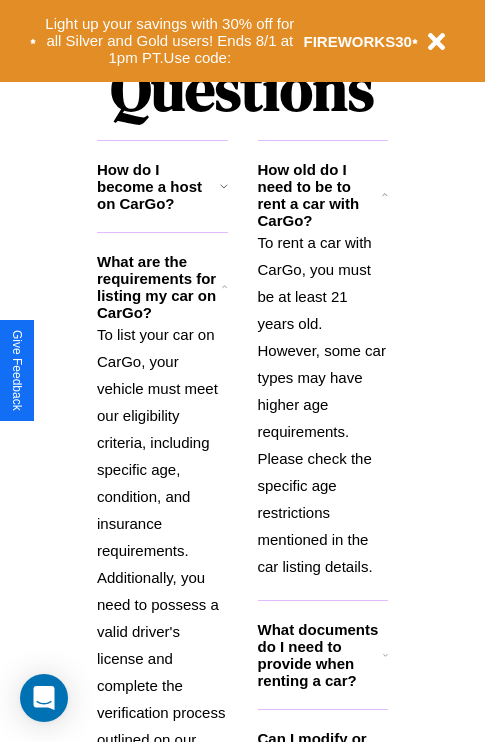 click on "What documents do I need to provide when renting a car?" at bounding box center [321, 655] 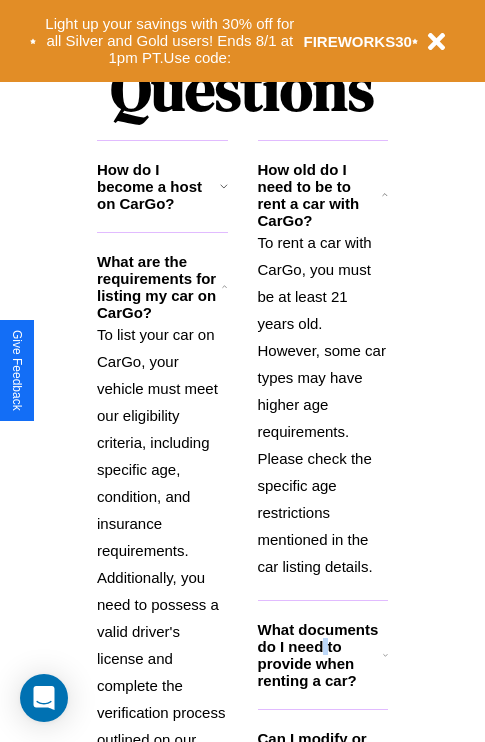 scroll, scrollTop: 1285, scrollLeft: 0, axis: vertical 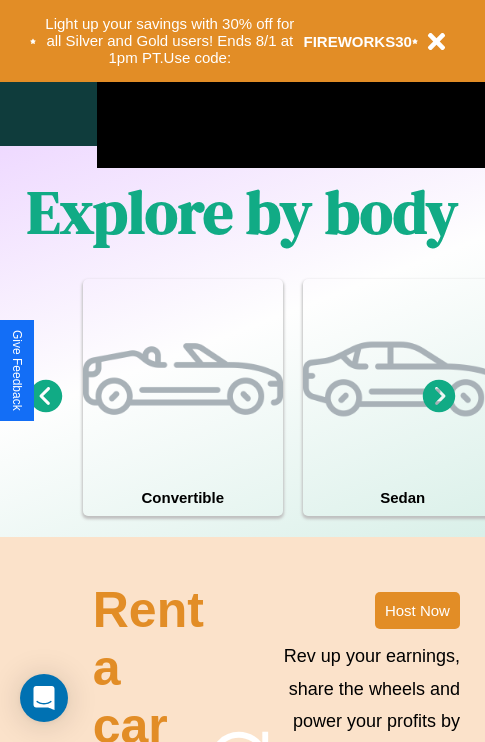 click 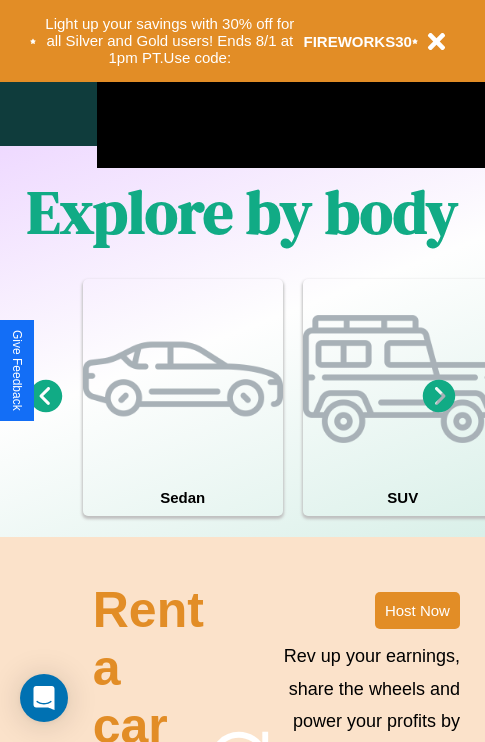 click 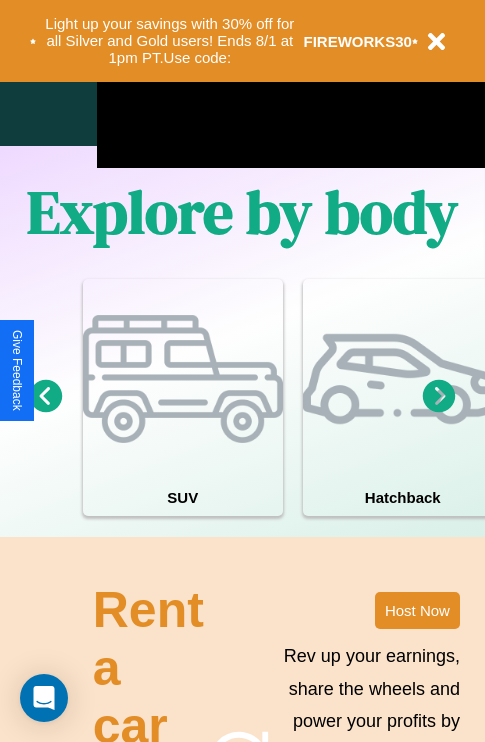 click 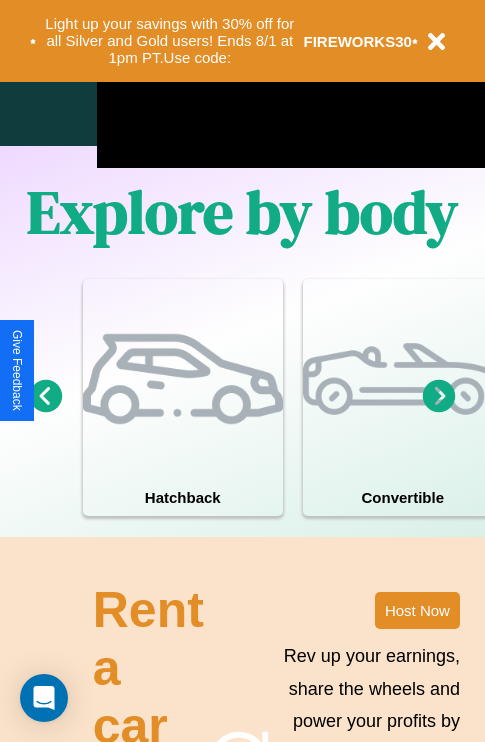 click 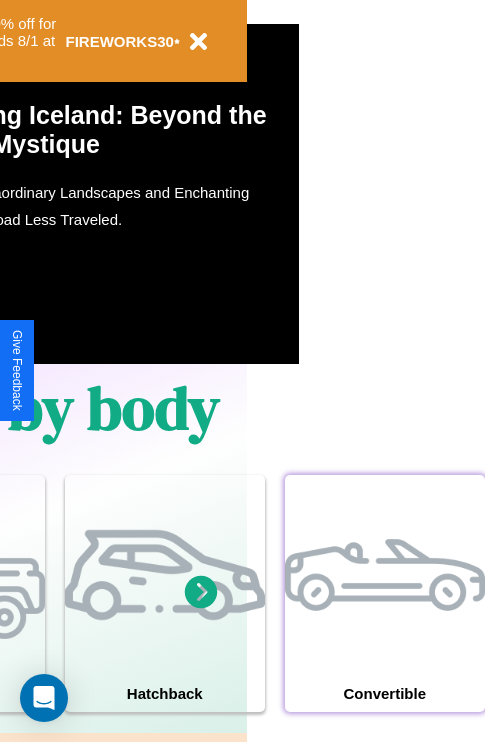 click at bounding box center (385, 575) 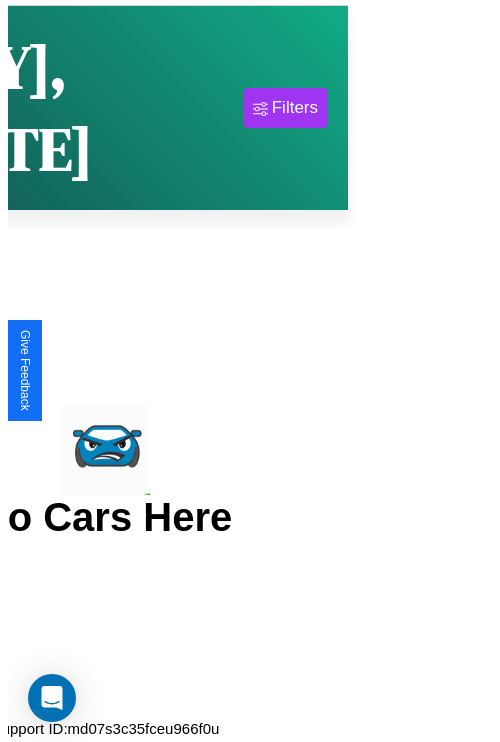 scroll, scrollTop: 0, scrollLeft: 0, axis: both 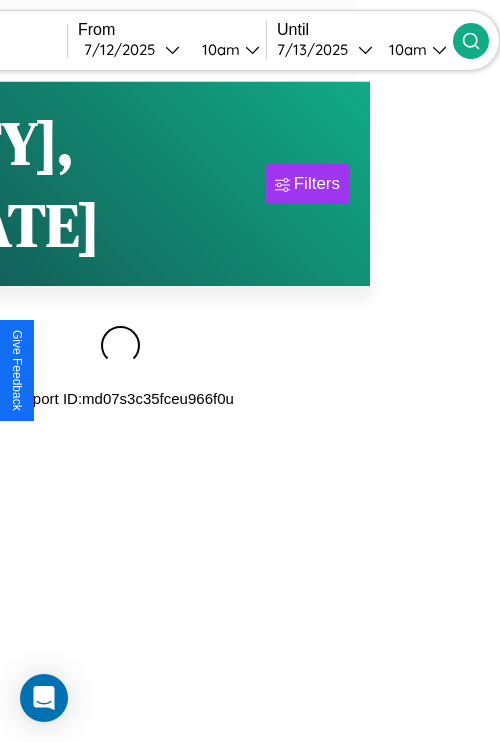 type on "**********" 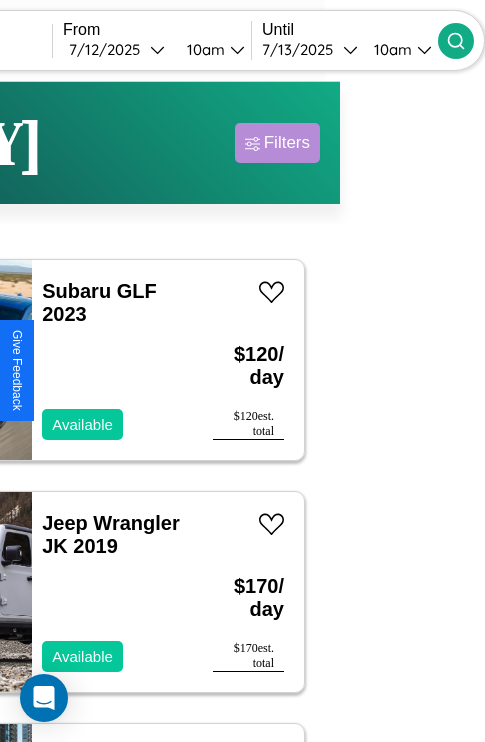 click on "Filters" at bounding box center (287, 143) 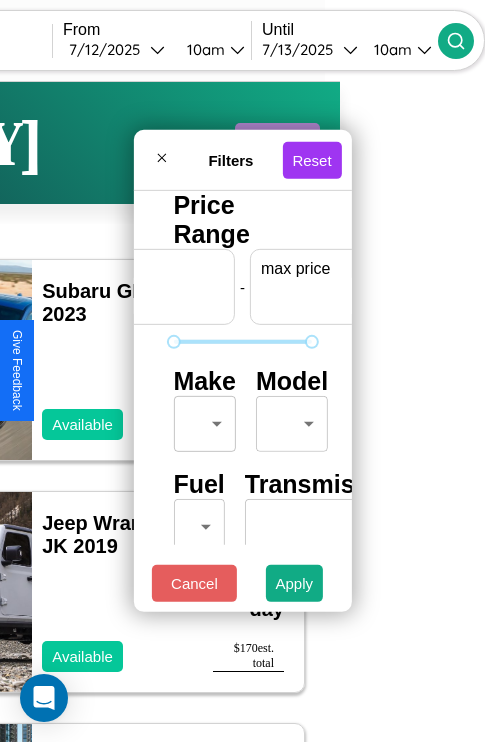 scroll, scrollTop: 0, scrollLeft: 124, axis: horizontal 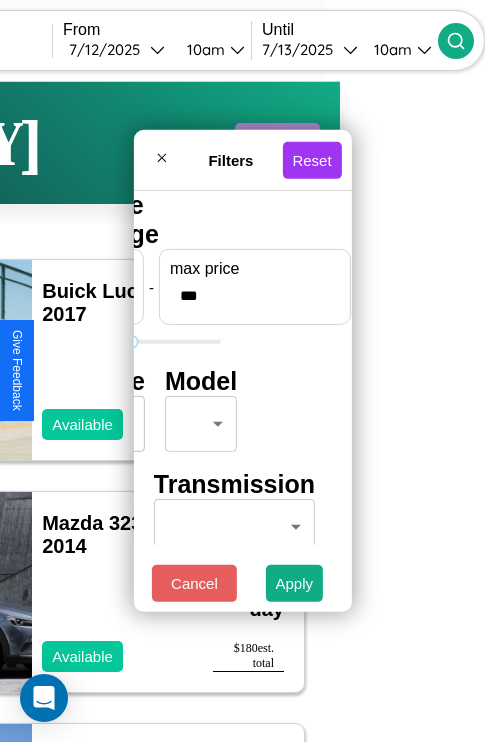 type on "***" 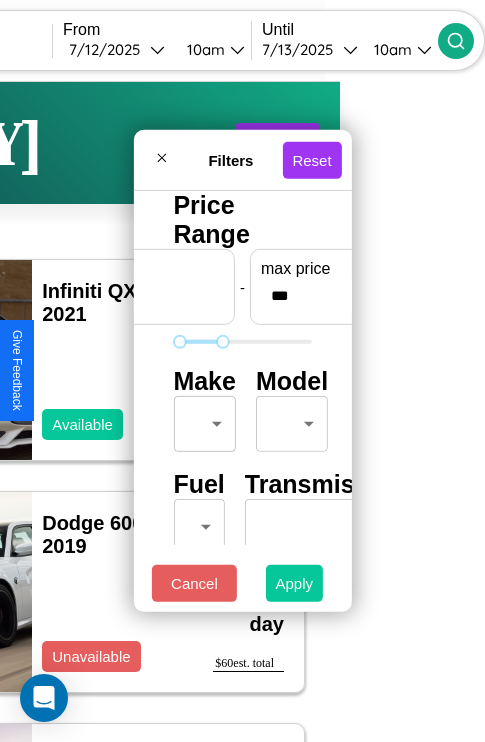 type on "**" 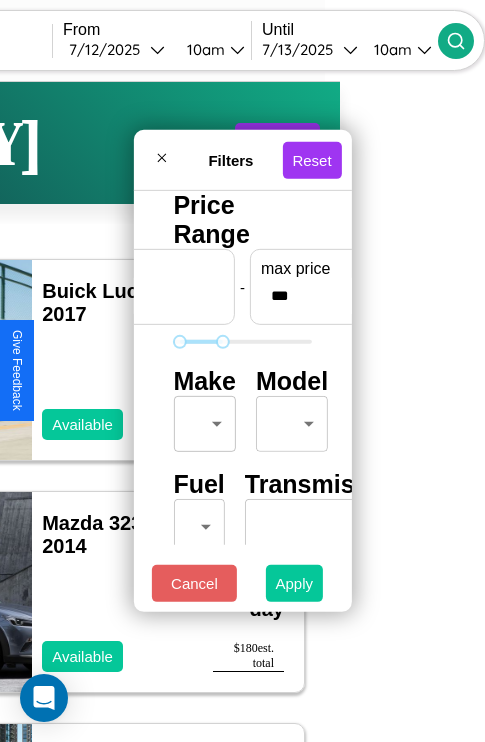 click on "Apply" at bounding box center [295, 583] 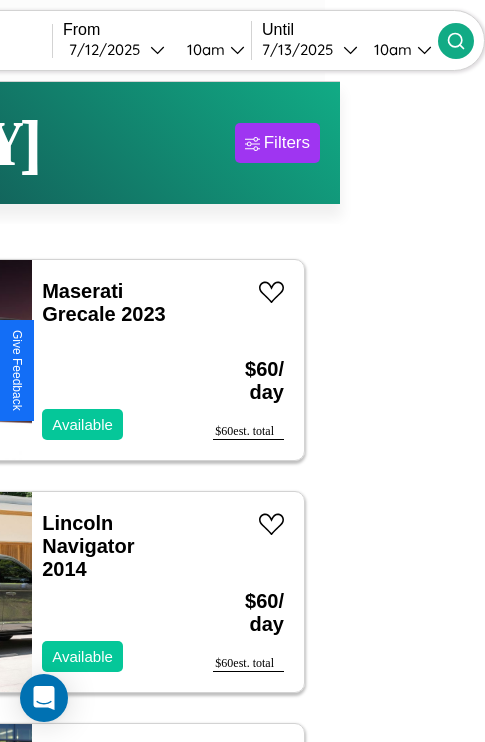 scroll, scrollTop: 52, scrollLeft: 130, axis: both 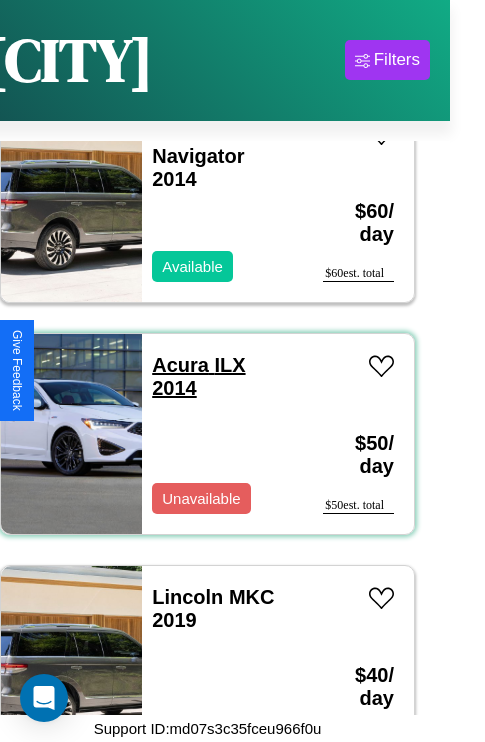 click on "Acura   ILX   2014" at bounding box center [198, 376] 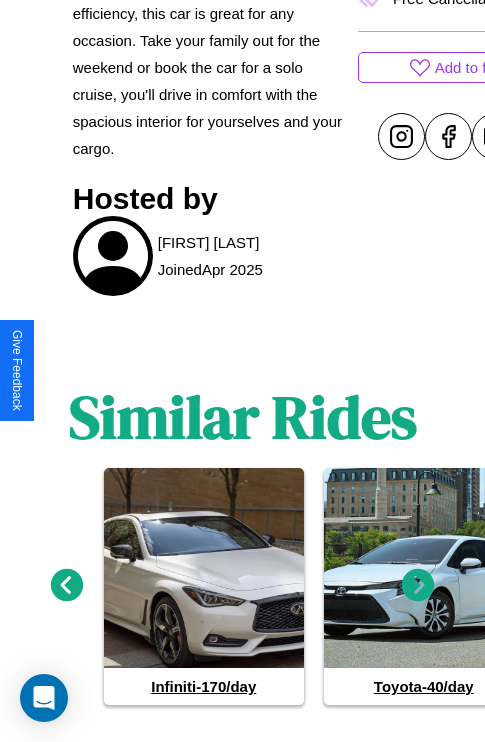 scroll, scrollTop: 1016, scrollLeft: 0, axis: vertical 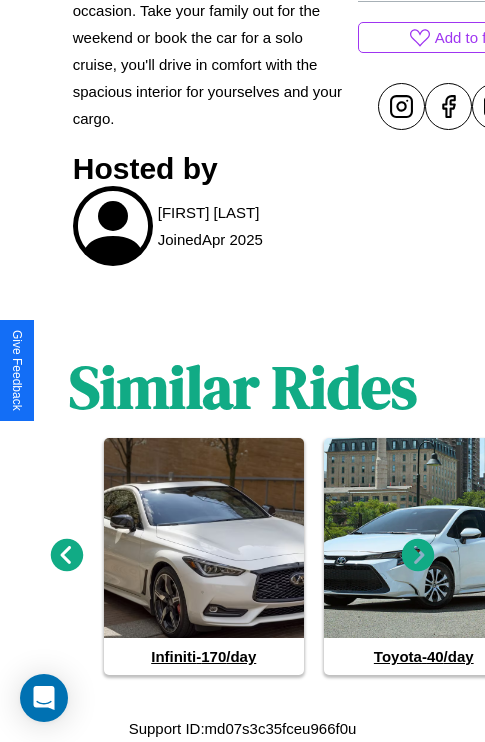 click 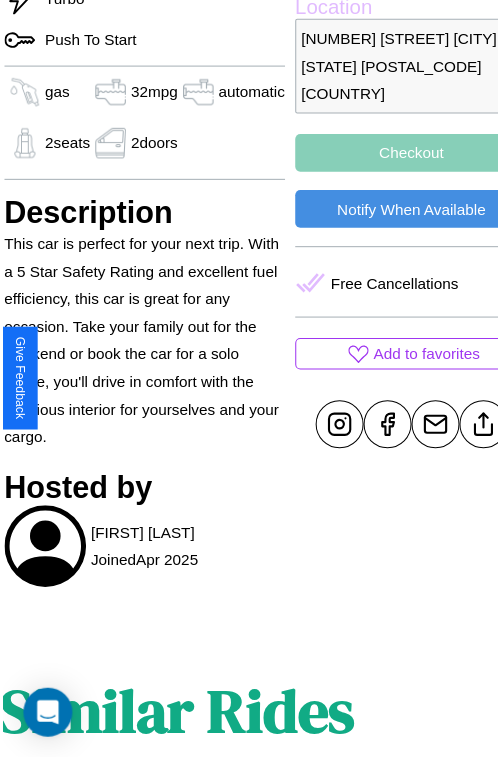 scroll, scrollTop: 656, scrollLeft: 84, axis: both 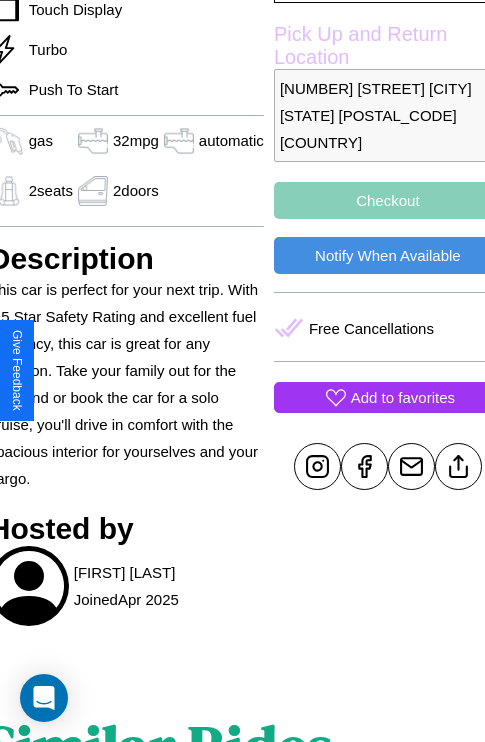 click on "Add to favorites" at bounding box center (403, 397) 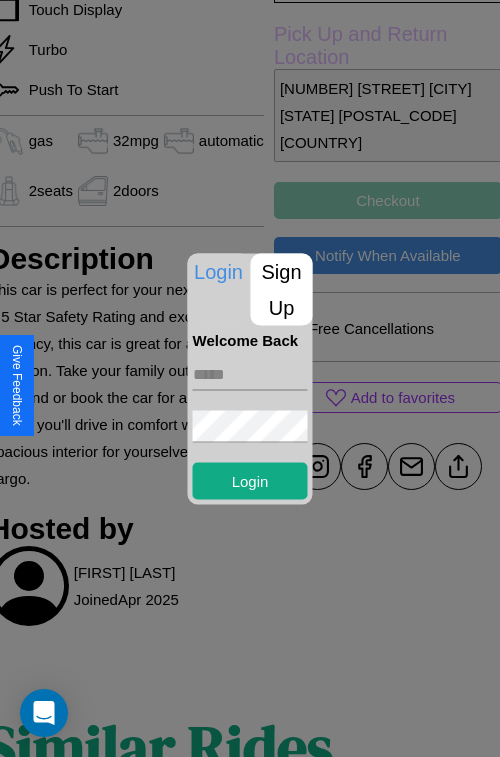 click at bounding box center [250, 374] 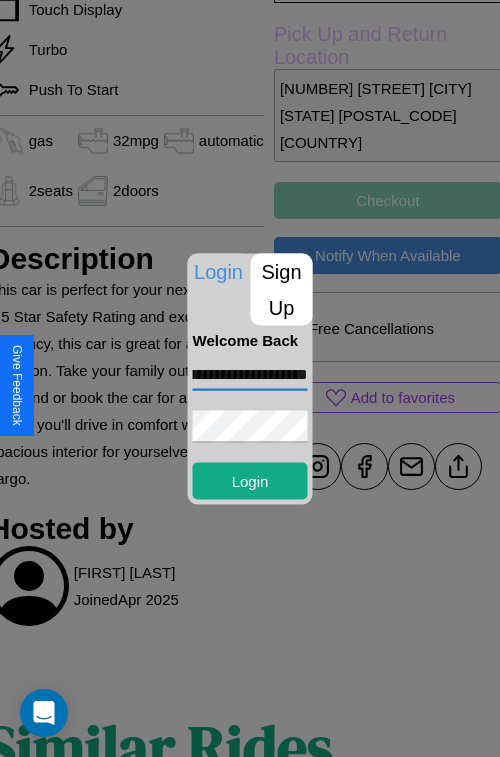 scroll, scrollTop: 0, scrollLeft: 68, axis: horizontal 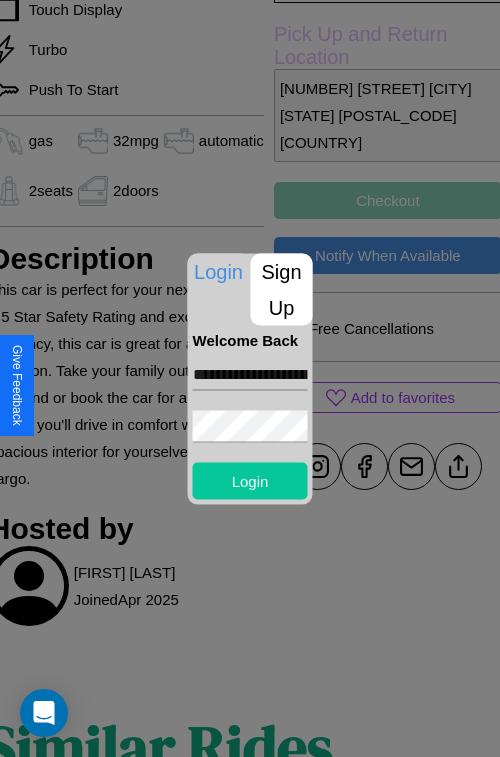 click on "Login" at bounding box center (250, 480) 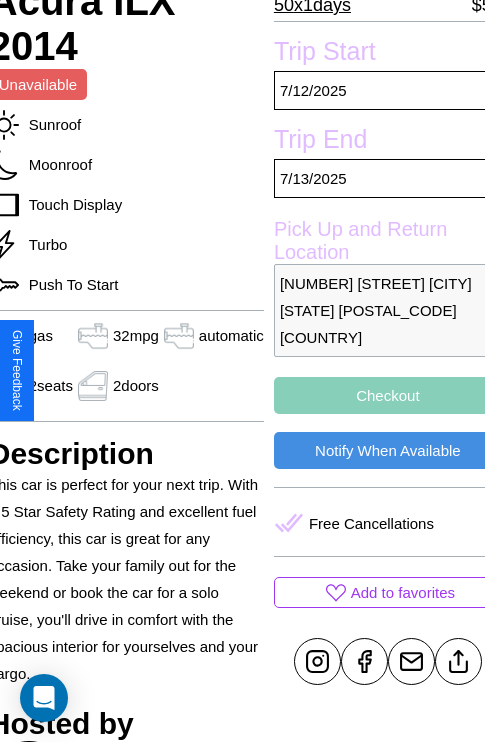 scroll, scrollTop: 459, scrollLeft: 84, axis: both 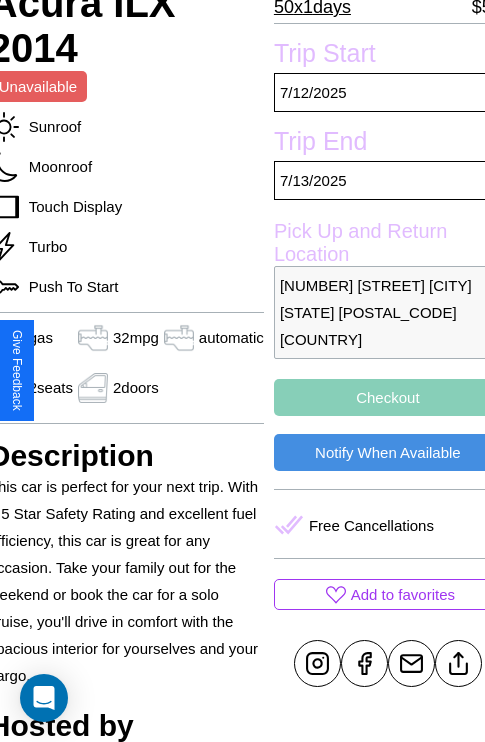 click on "Checkout" at bounding box center [388, 397] 